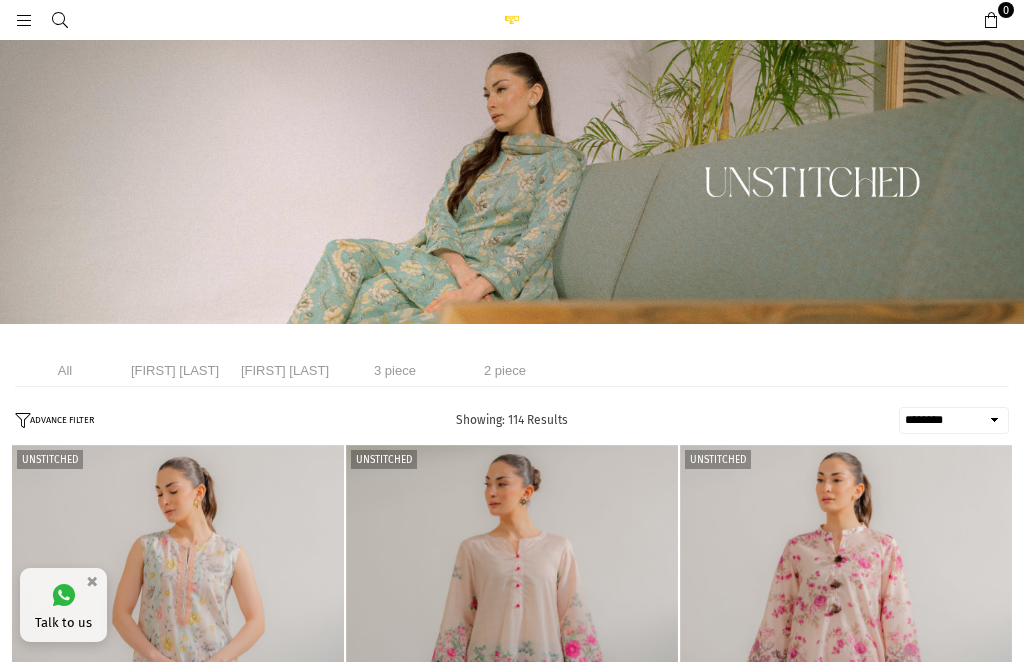 select on "******" 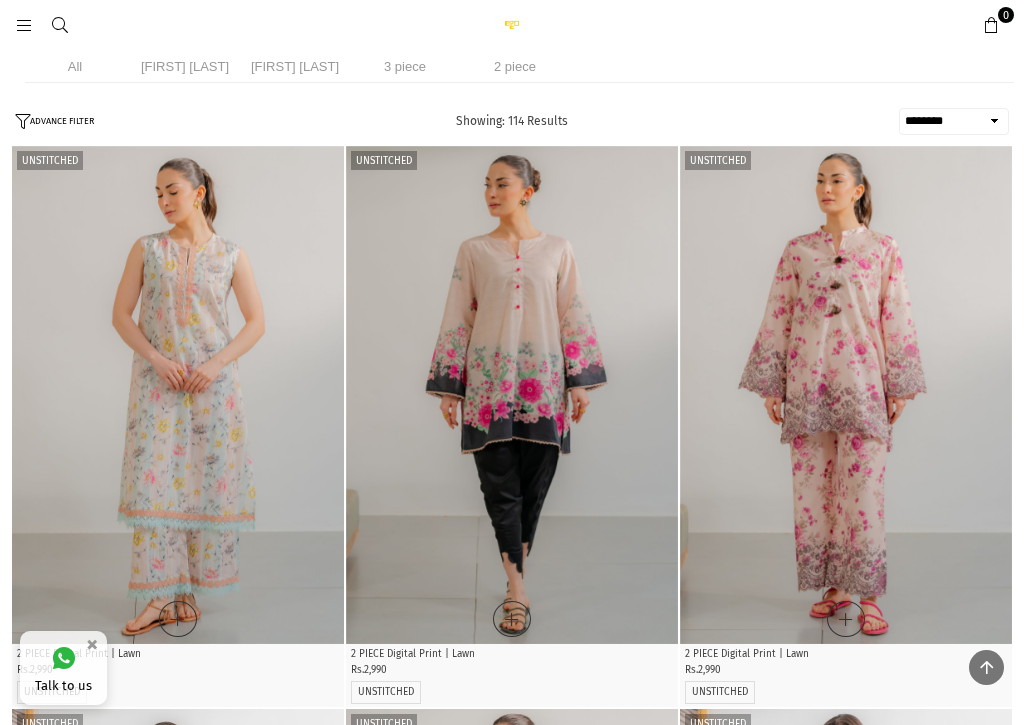 scroll, scrollTop: 285, scrollLeft: 0, axis: vertical 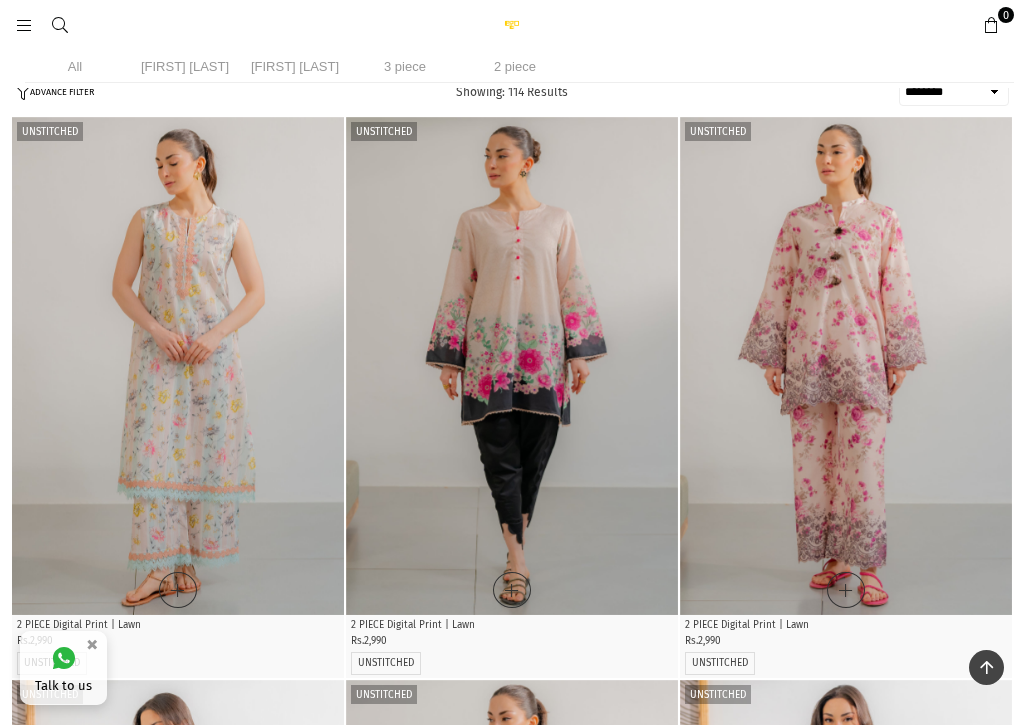 click at bounding box center (846, 366) 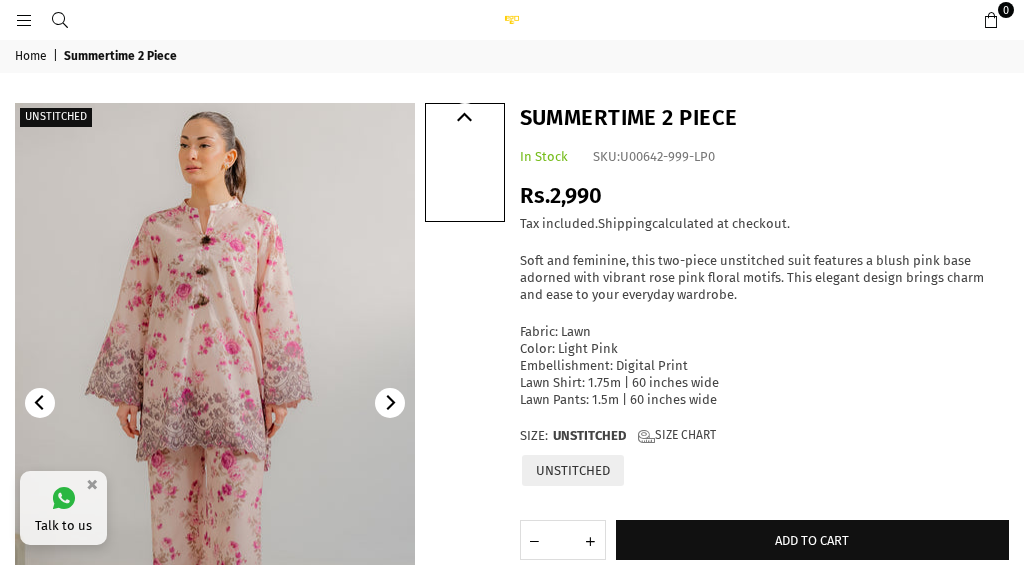 scroll, scrollTop: 0, scrollLeft: 0, axis: both 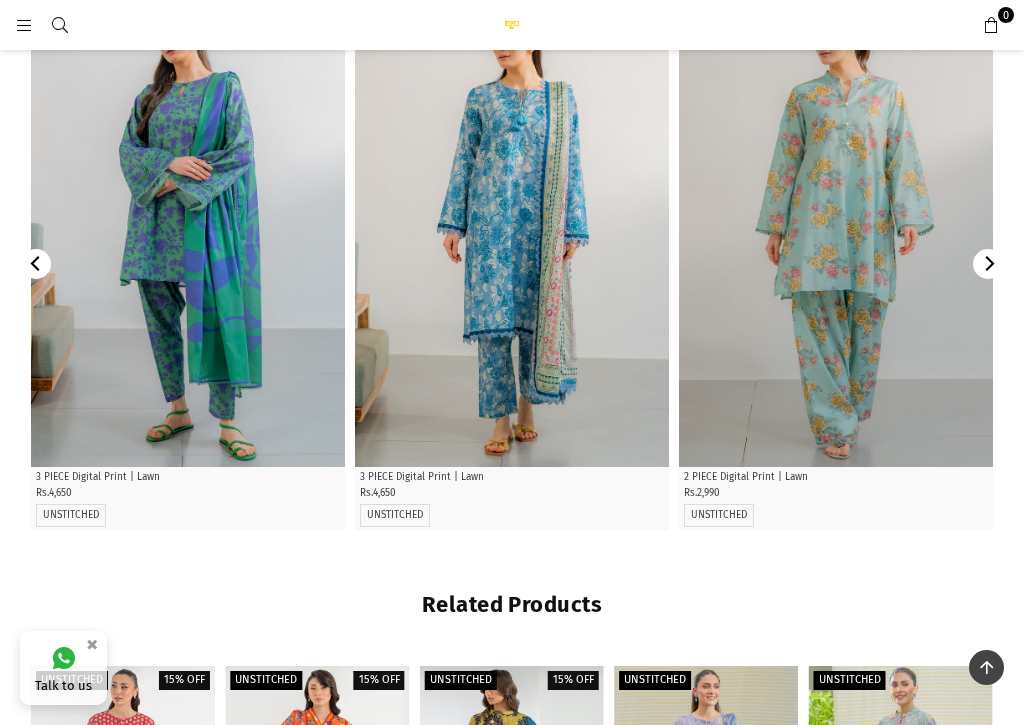 click at bounding box center [836, 232] 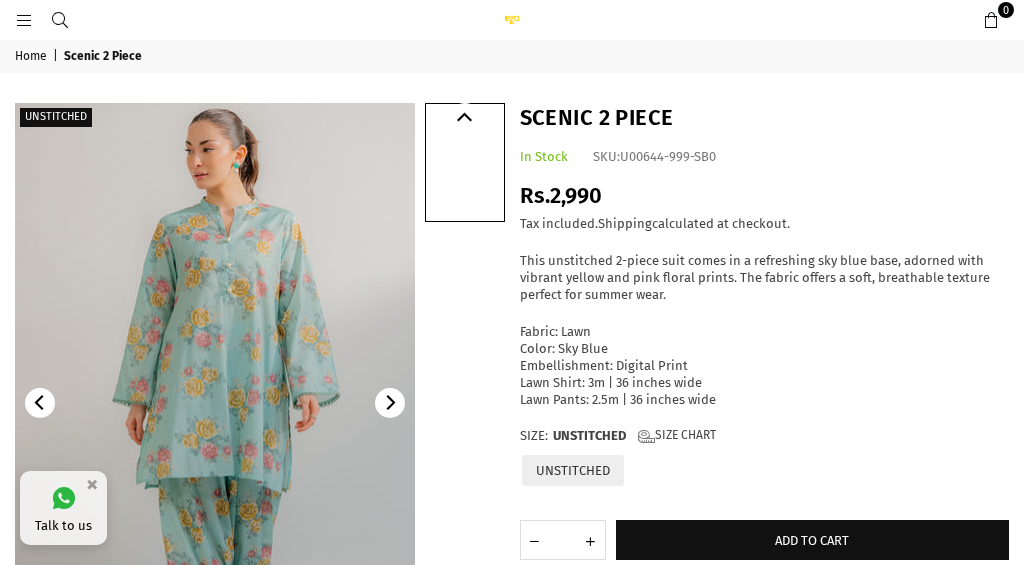 scroll, scrollTop: 0, scrollLeft: 0, axis: both 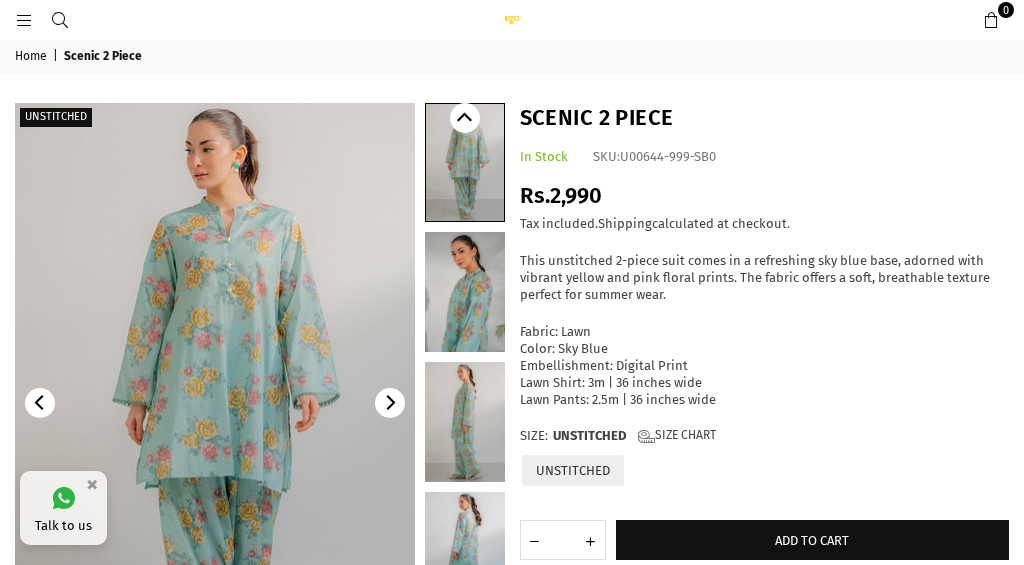 click on "Add to cart" at bounding box center (812, 540) 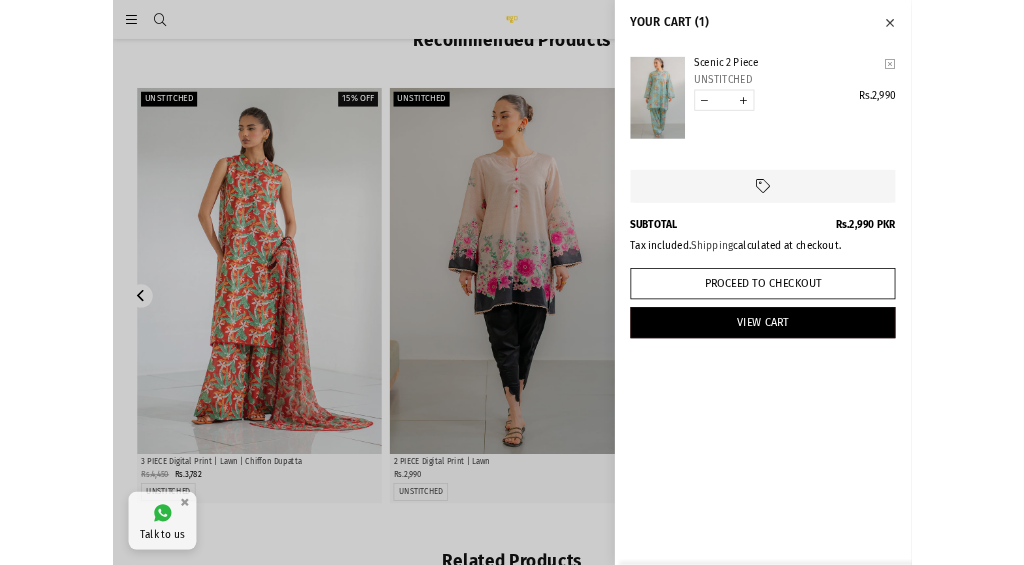 scroll, scrollTop: 875, scrollLeft: 0, axis: vertical 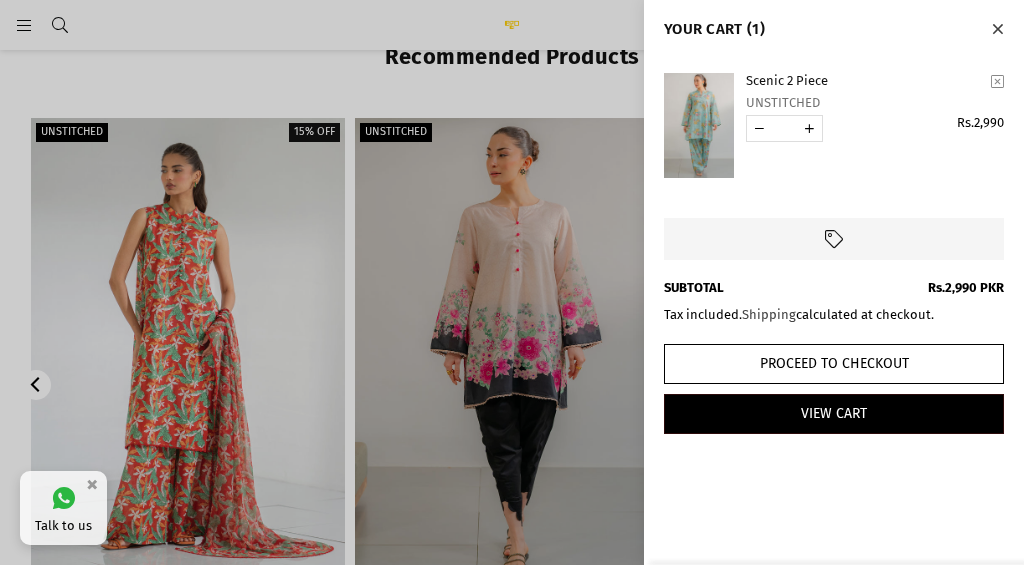 click at bounding box center (997, 28) 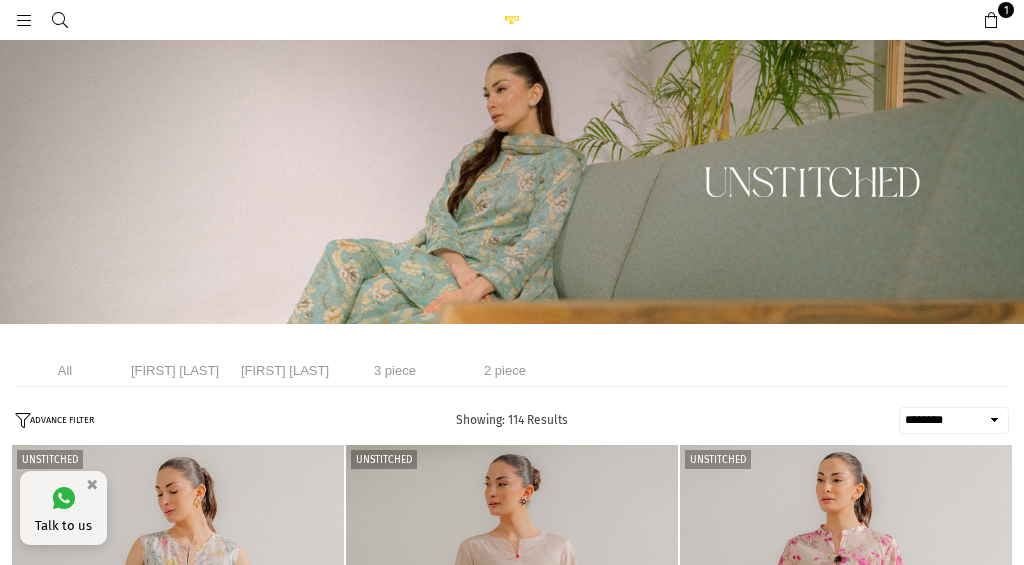 select on "******" 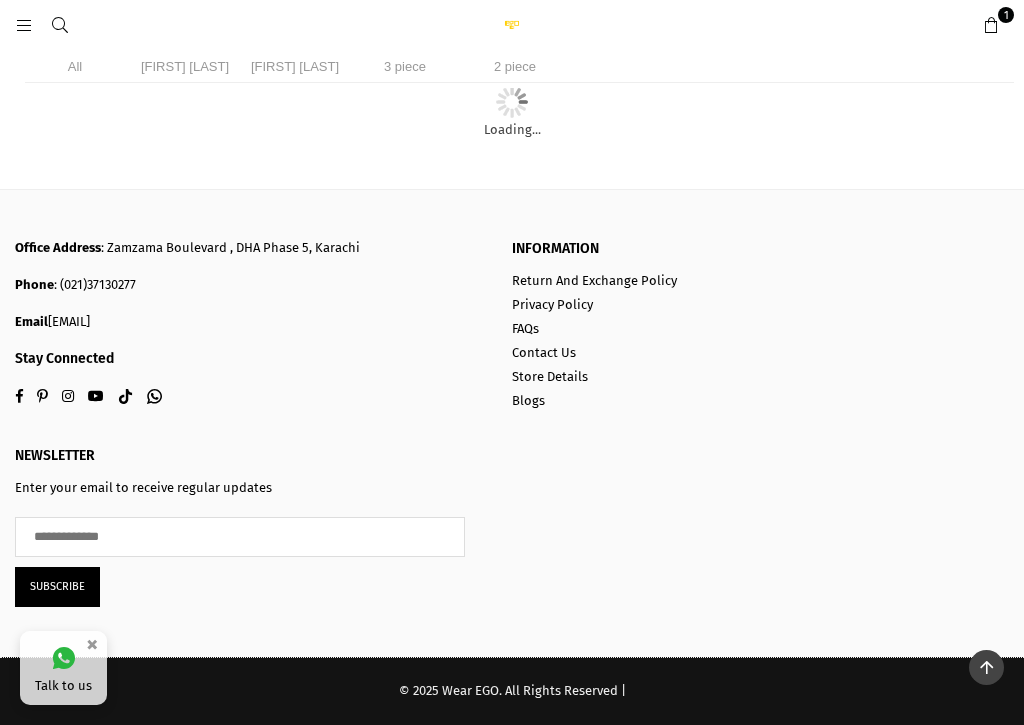 scroll, scrollTop: 6439, scrollLeft: 0, axis: vertical 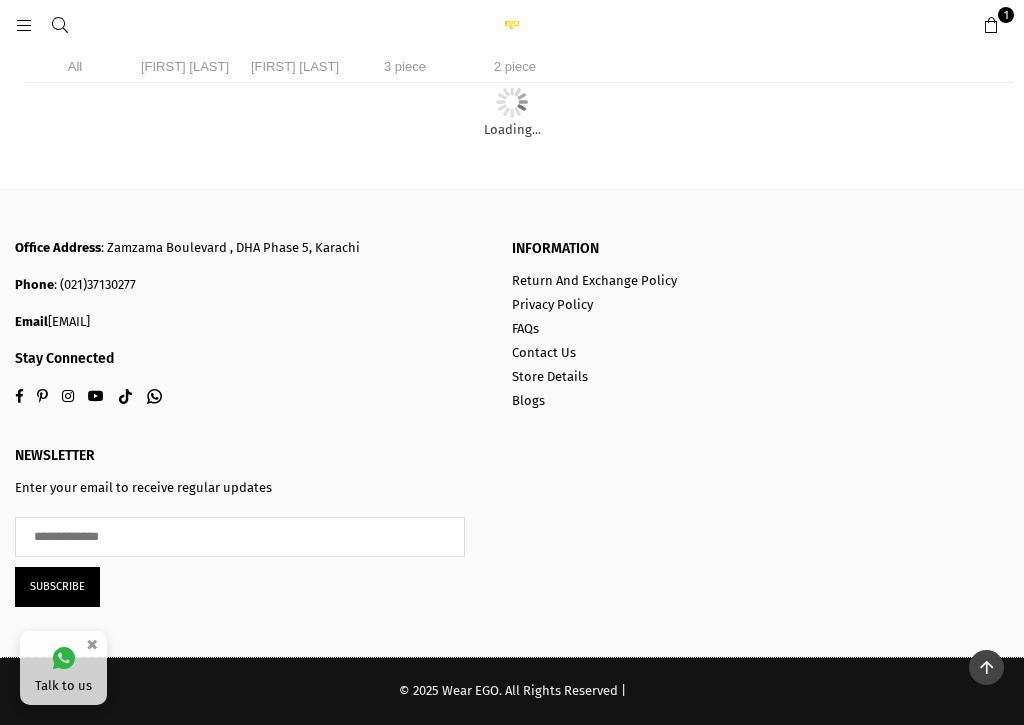 click on "2 piece" at bounding box center [515, 66] 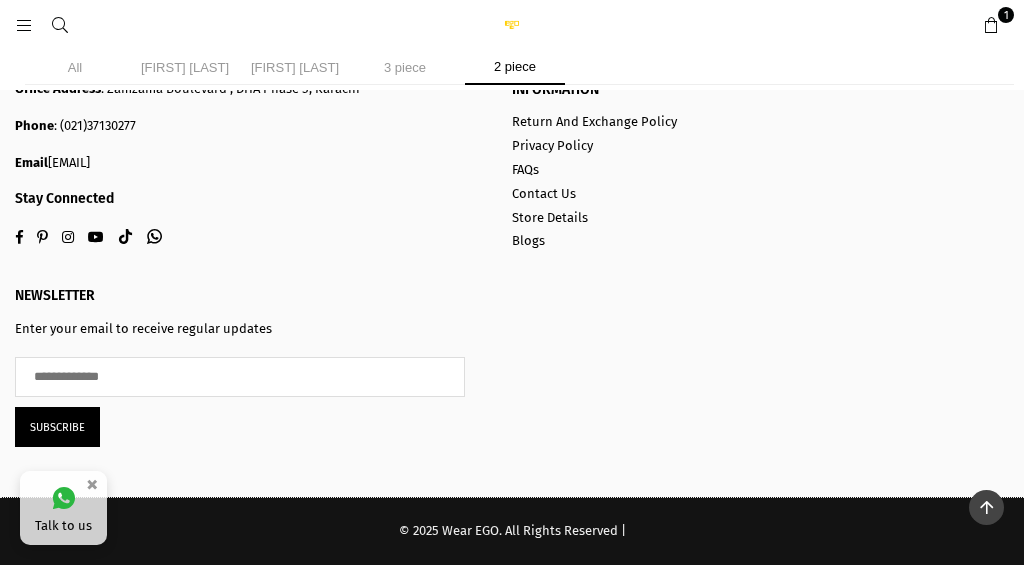 scroll, scrollTop: 2670, scrollLeft: 0, axis: vertical 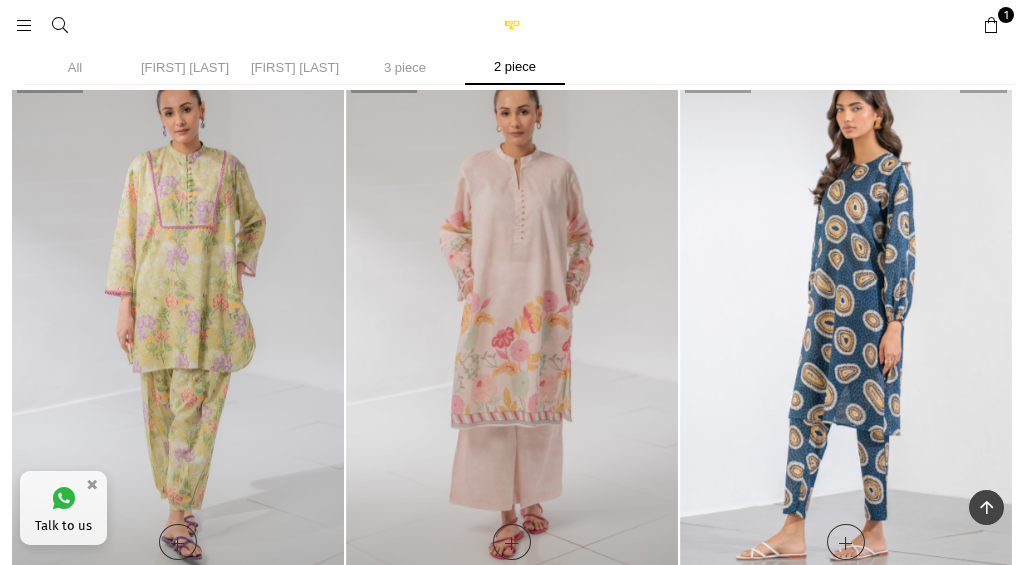 click at bounding box center (178, 318) 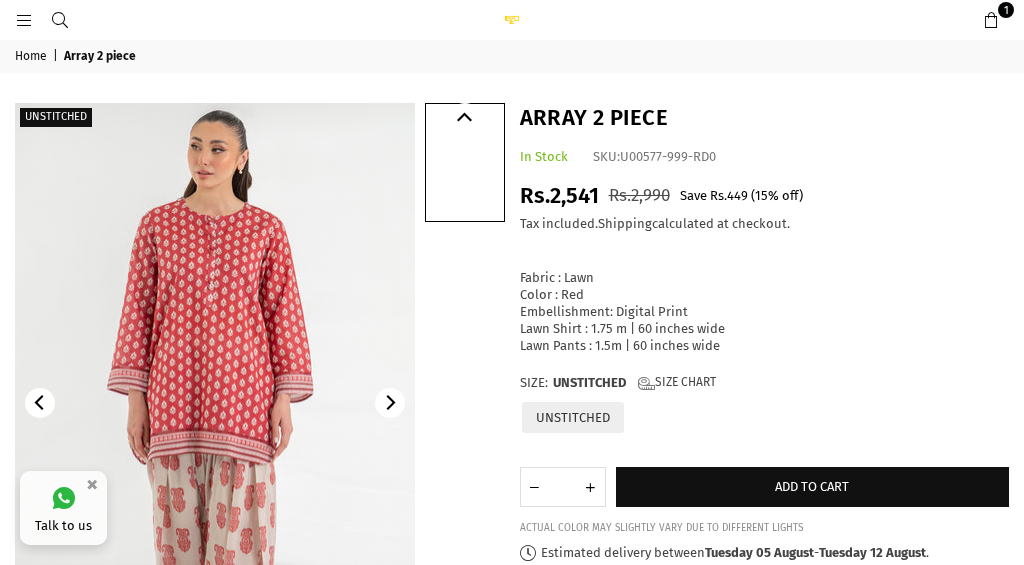 scroll, scrollTop: 0, scrollLeft: 0, axis: both 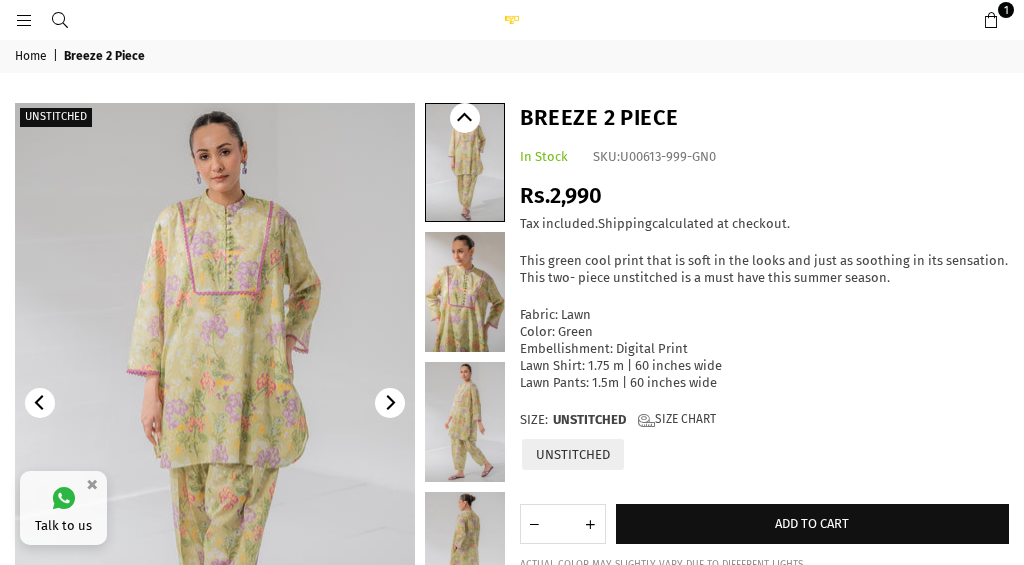 click on "Add to cart" at bounding box center [813, 524] 